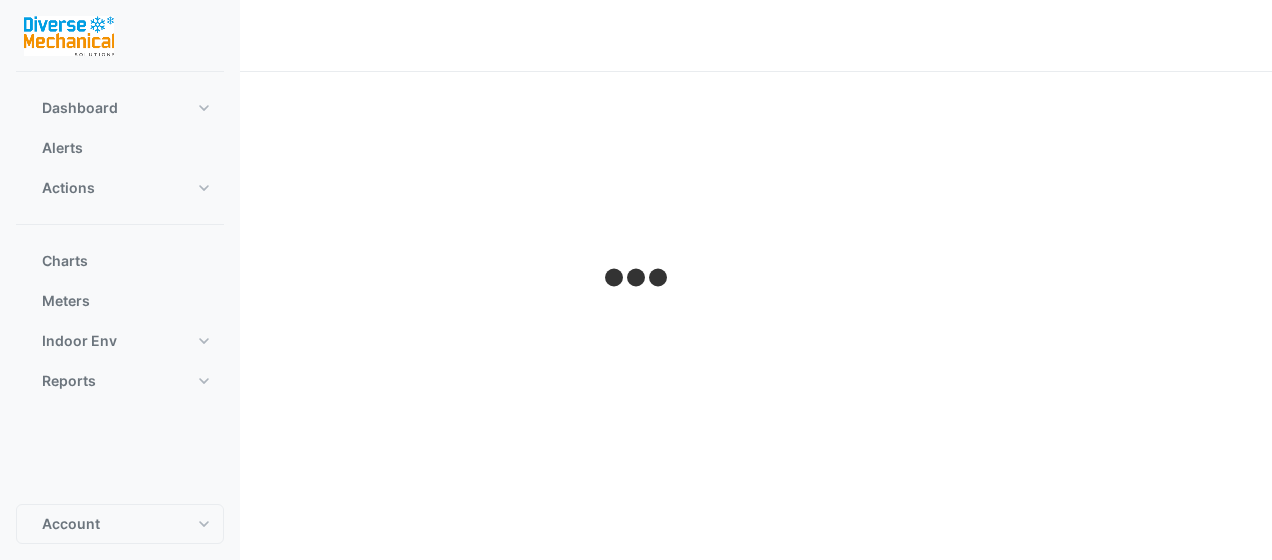 scroll, scrollTop: 0, scrollLeft: 0, axis: both 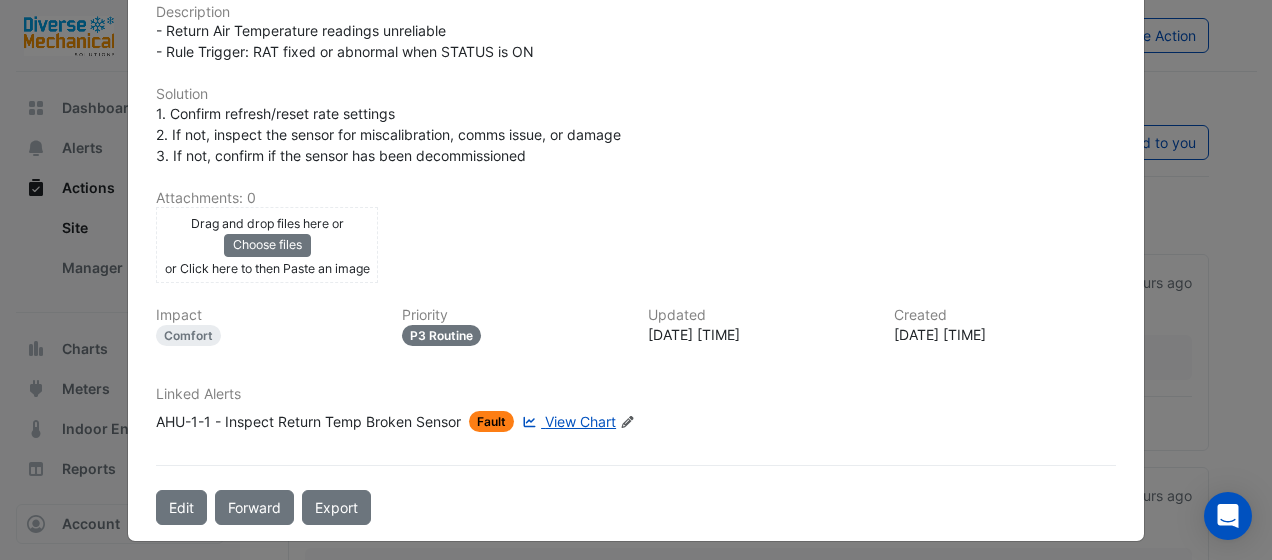 click on "View Chart" 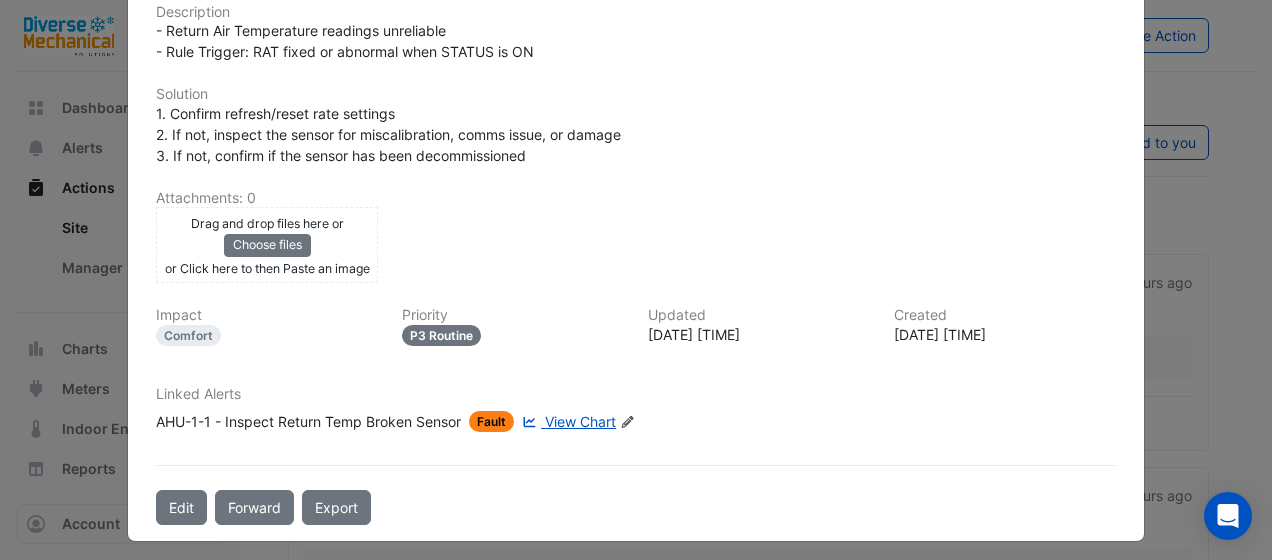 scroll, scrollTop: 383, scrollLeft: 0, axis: vertical 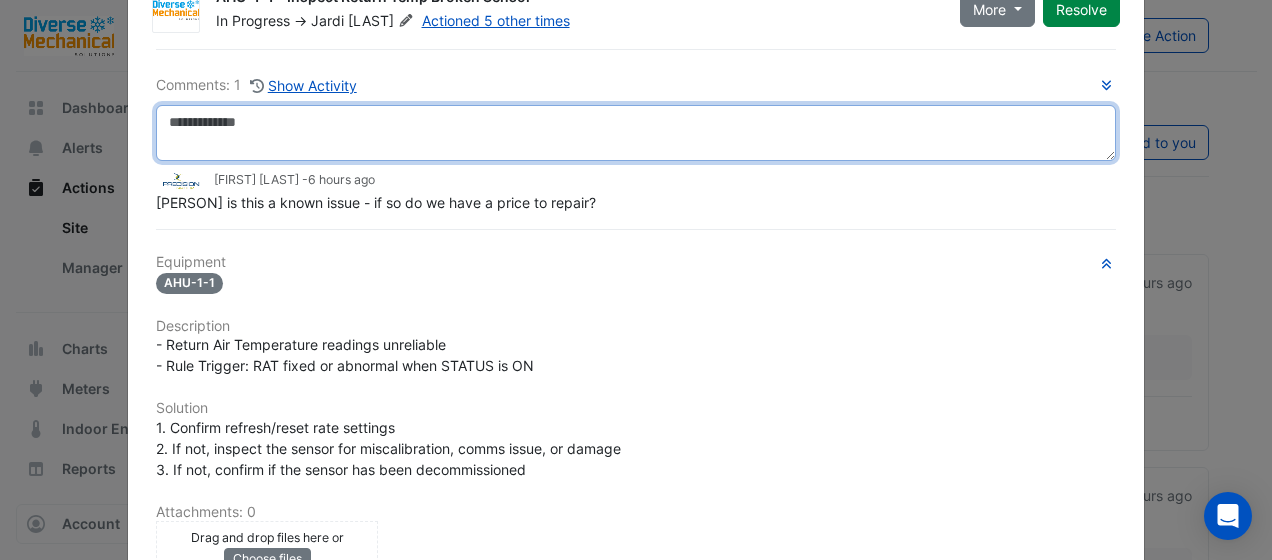 click at bounding box center (636, 133) 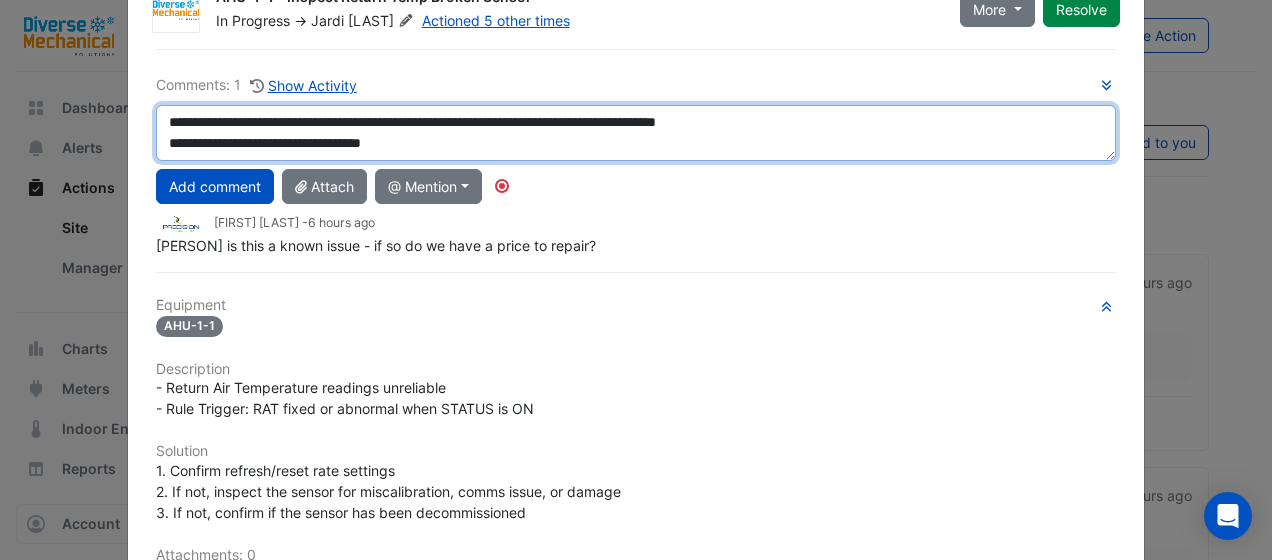 drag, startPoint x: 332, startPoint y: 122, endPoint x: 556, endPoint y: 135, distance: 224.37692 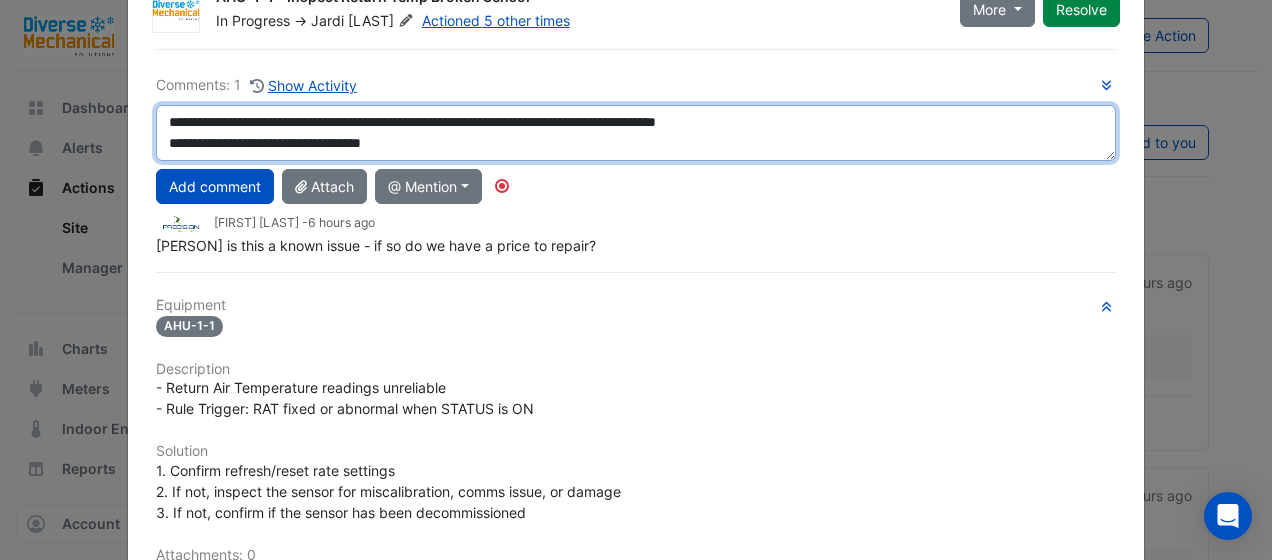 click on "**********" at bounding box center (636, 133) 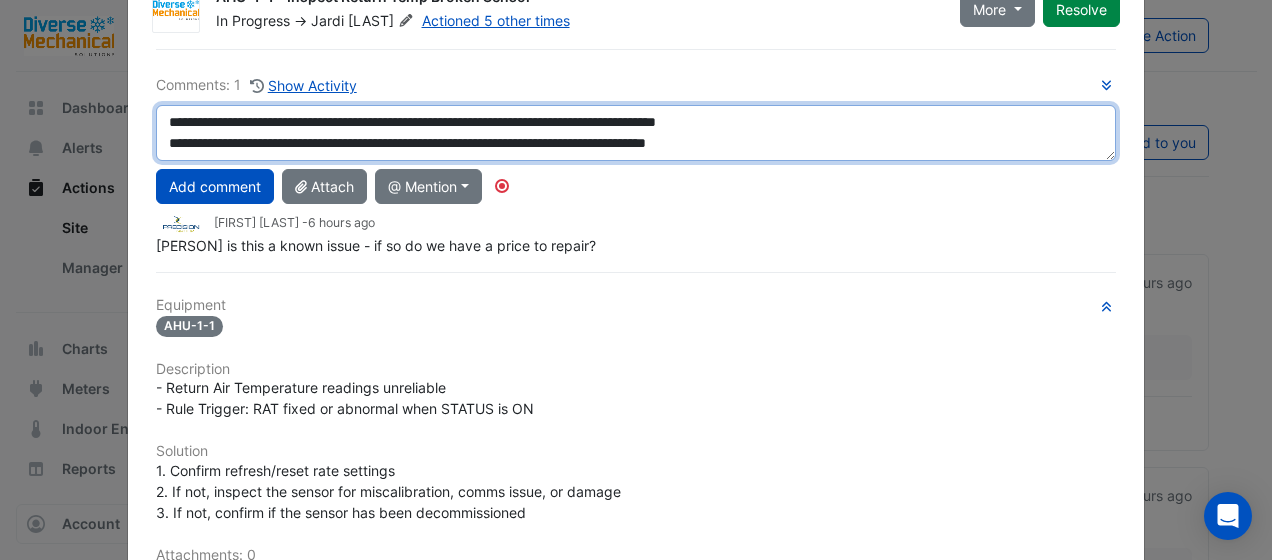 scroll, scrollTop: 13, scrollLeft: 0, axis: vertical 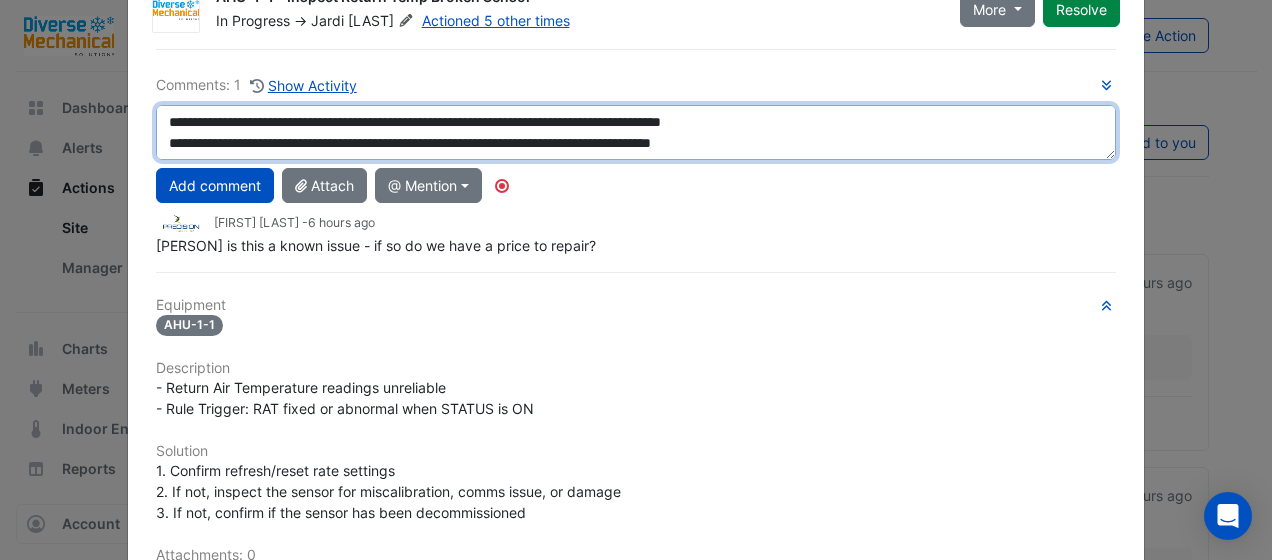 click on "**********" at bounding box center (636, 132) 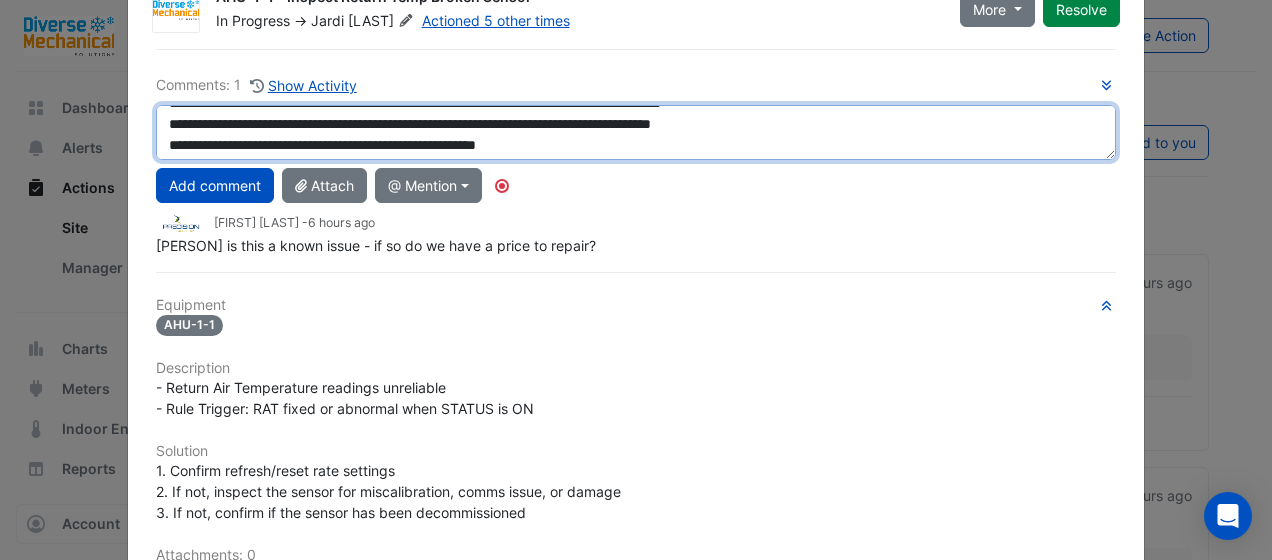 scroll, scrollTop: 20, scrollLeft: 0, axis: vertical 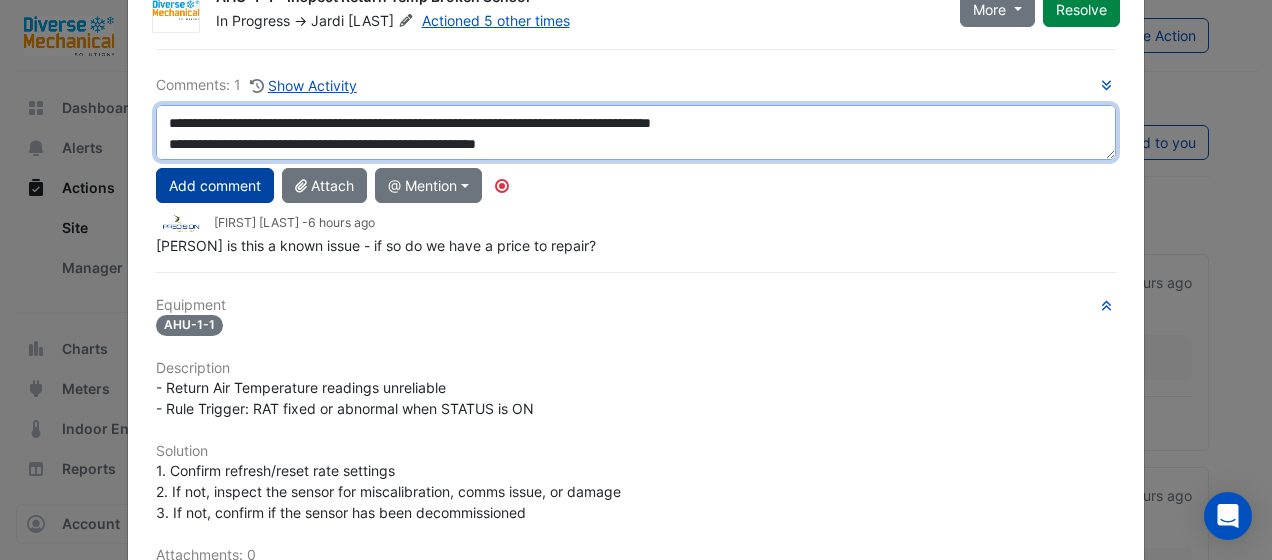 type on "**********" 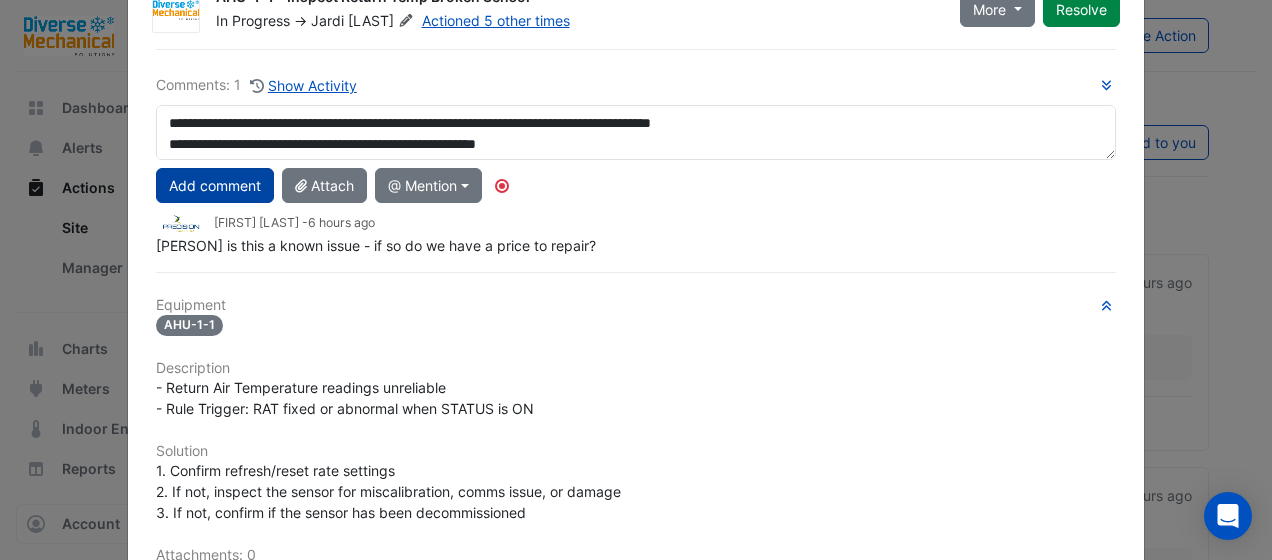 click on "Add comment" 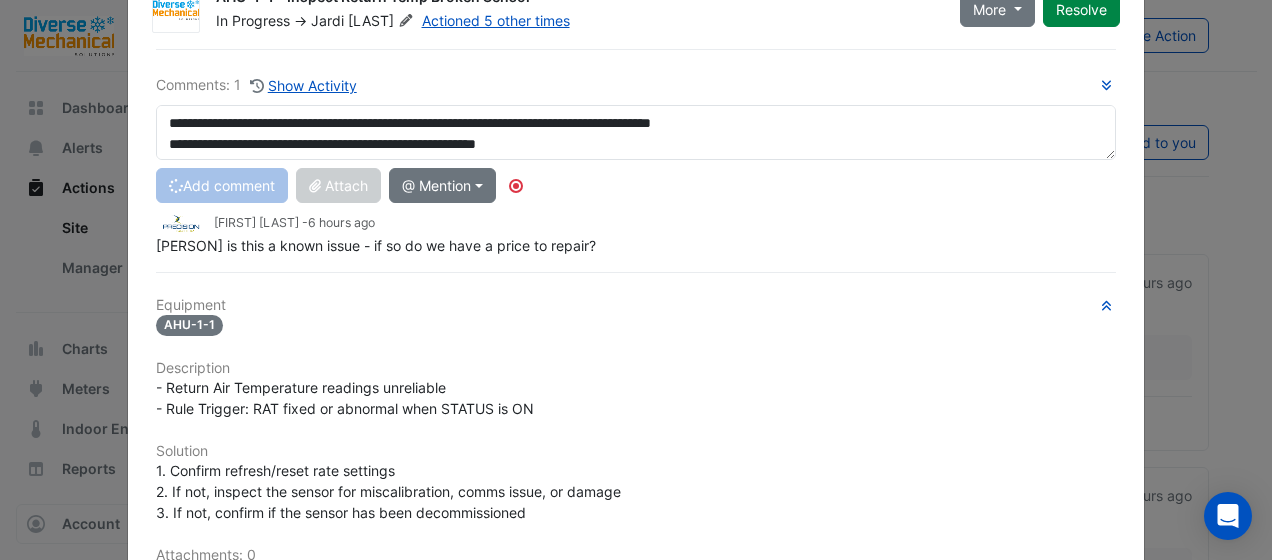 type 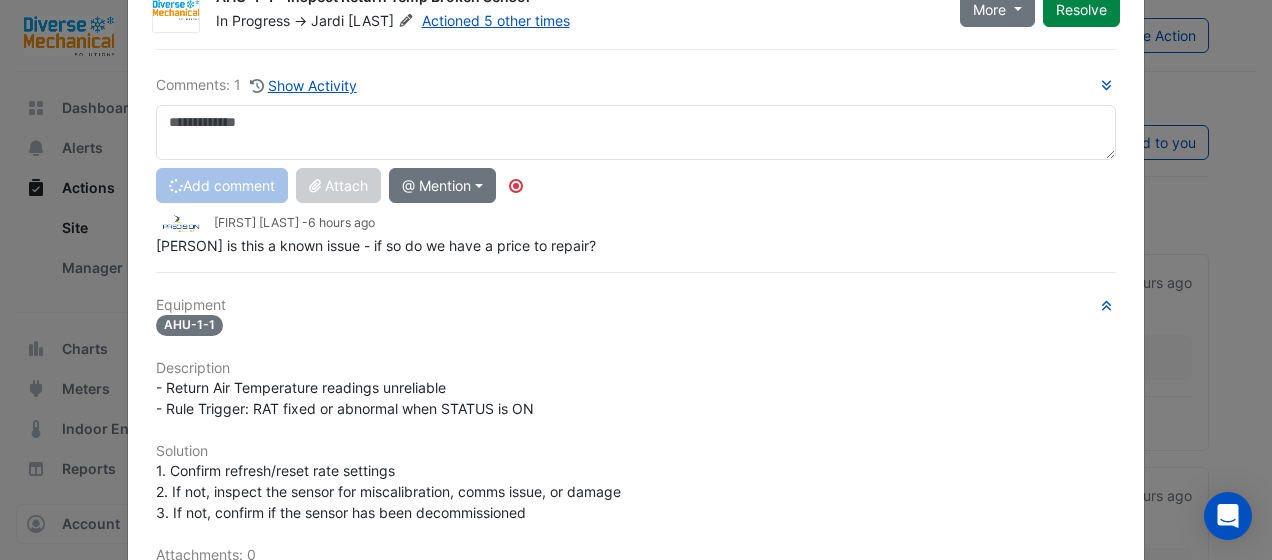 scroll, scrollTop: 0, scrollLeft: 0, axis: both 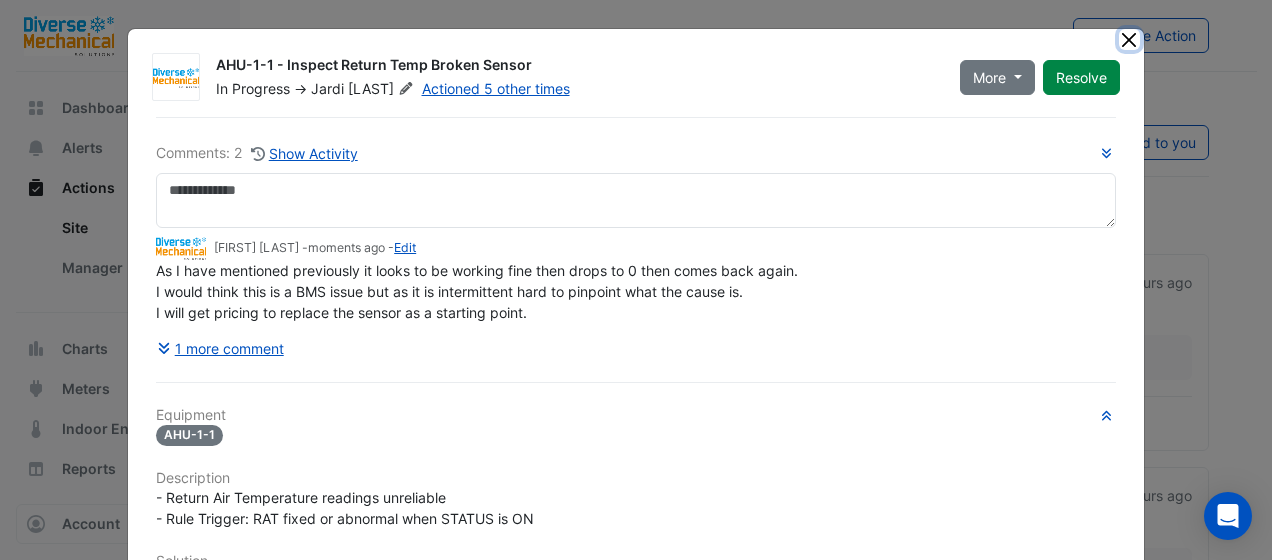 click 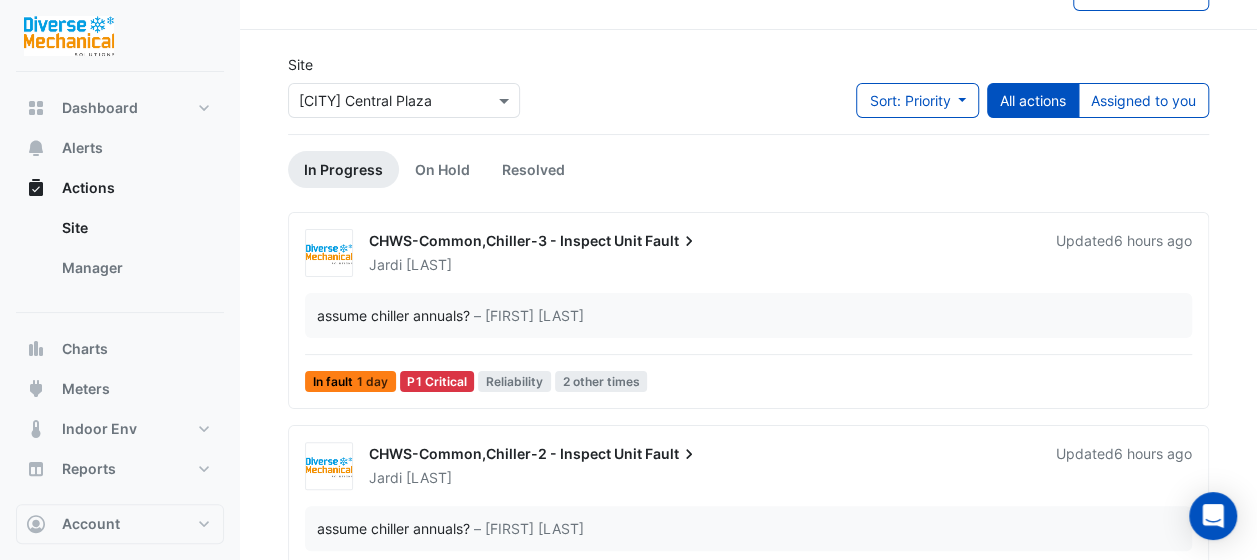 scroll, scrollTop: 53, scrollLeft: 0, axis: vertical 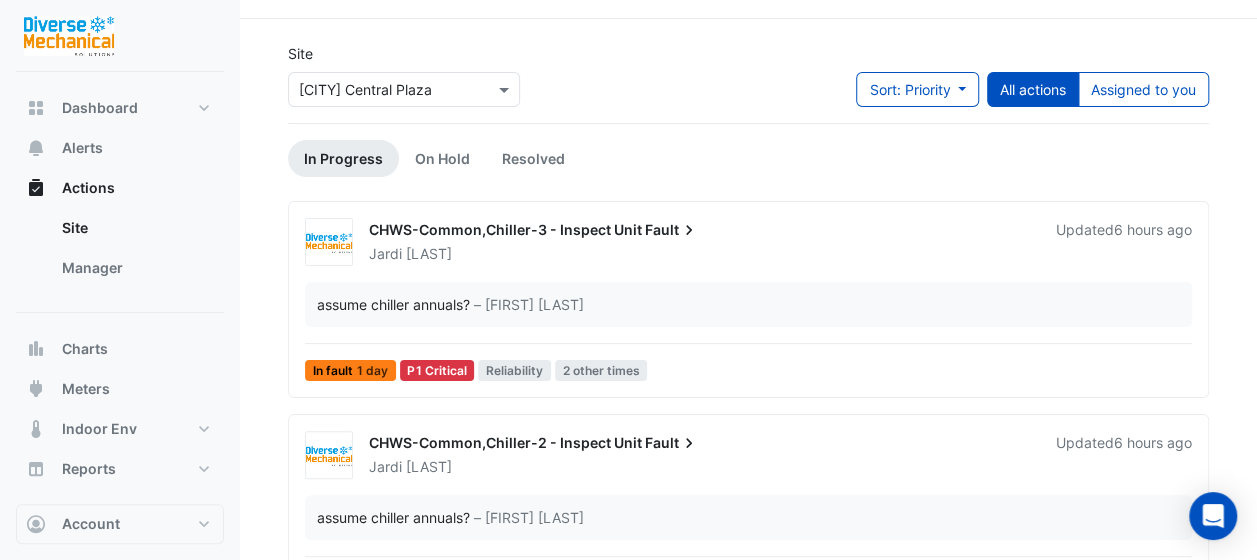 click on "[FIRST] [PERSON]" at bounding box center (700, 254) 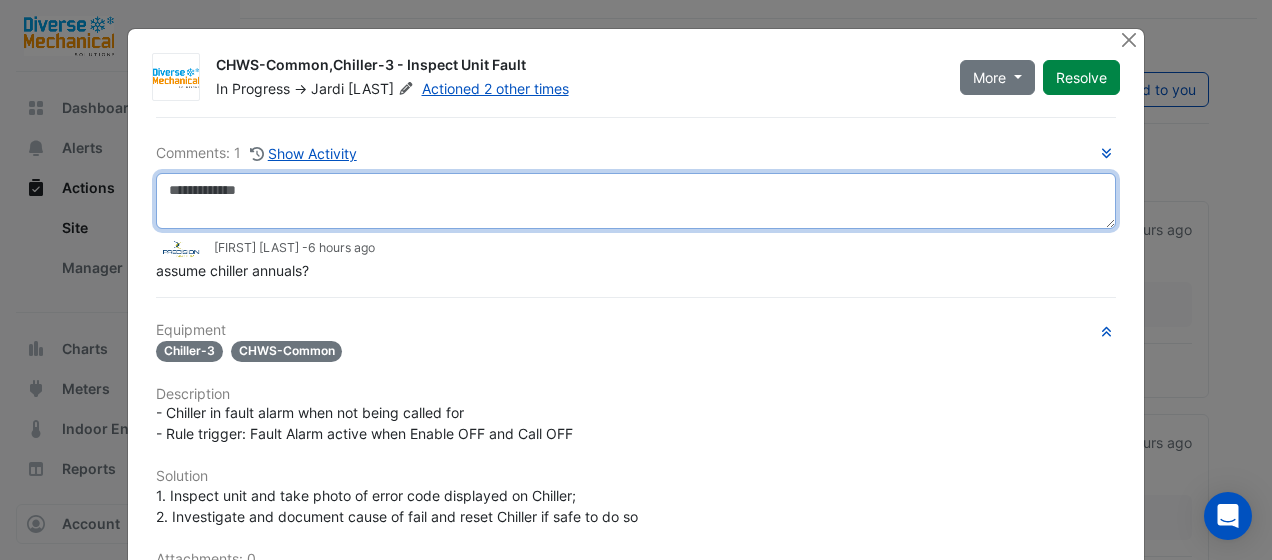 click at bounding box center [636, 201] 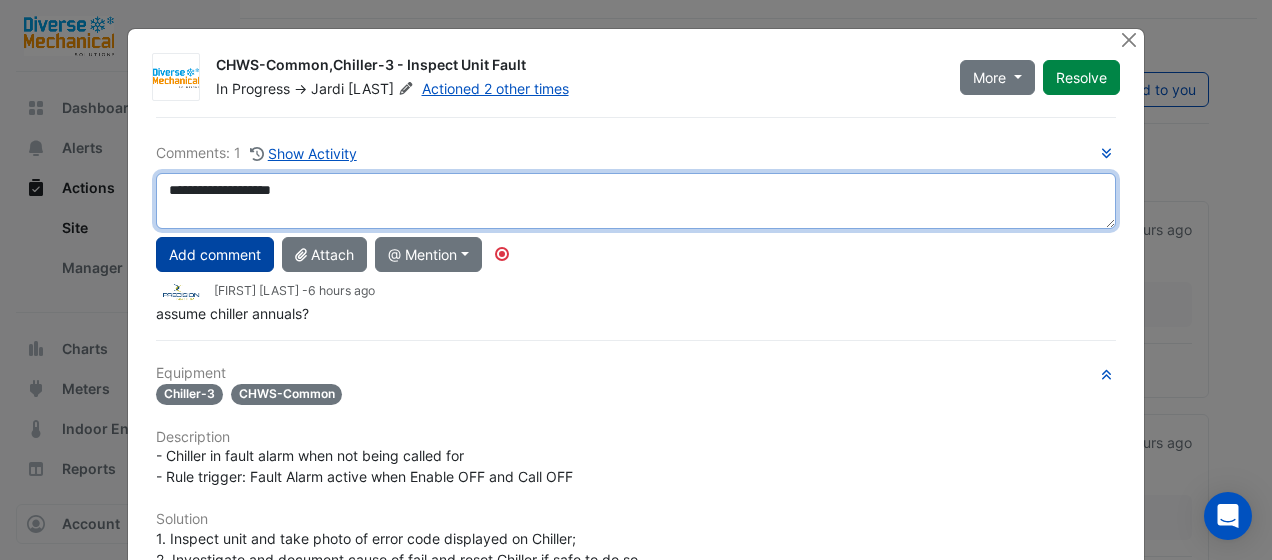 type on "**********" 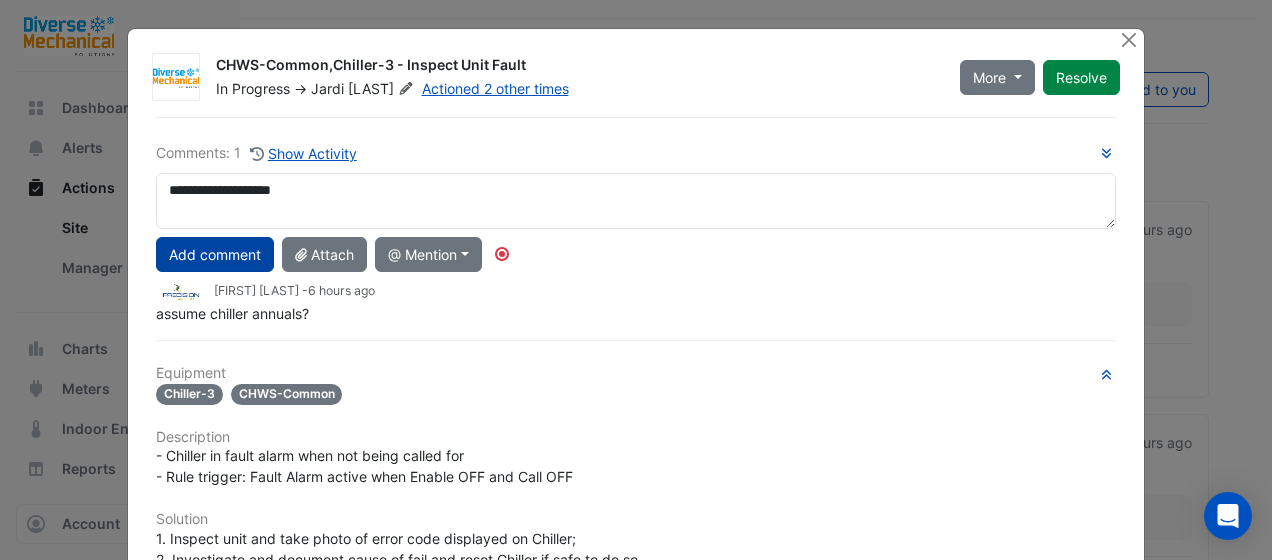 click on "Add comment" 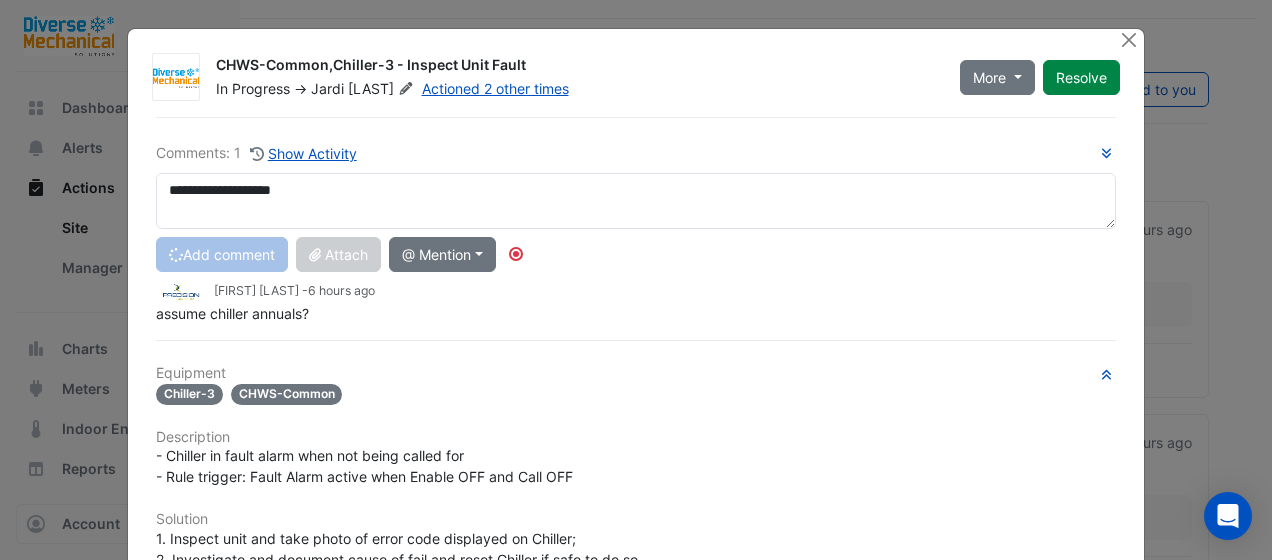 type 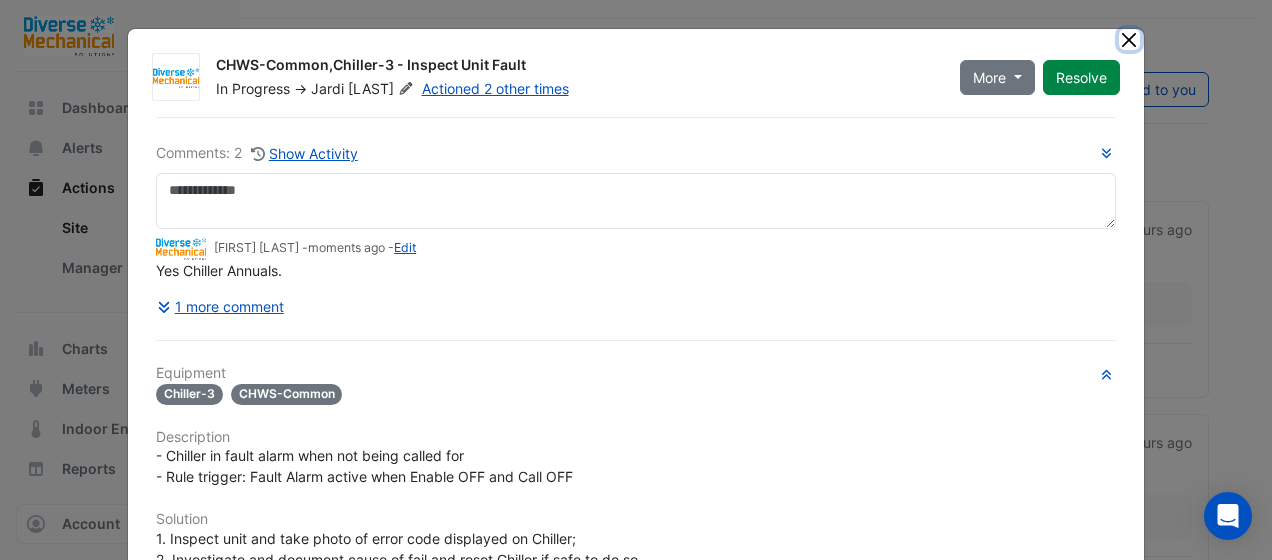 click 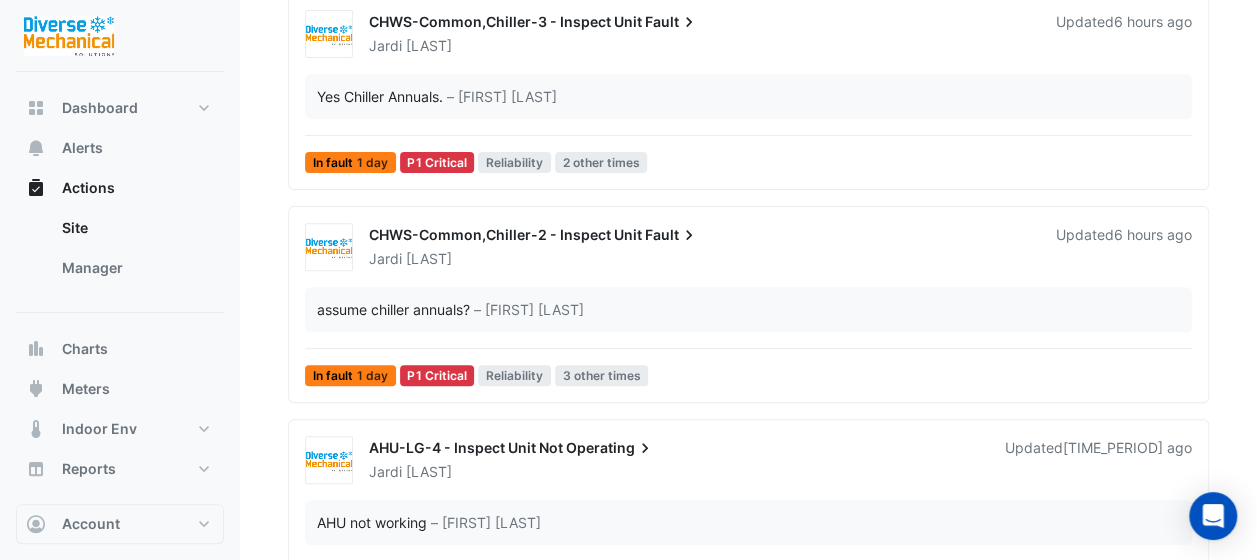 scroll, scrollTop: 264, scrollLeft: 0, axis: vertical 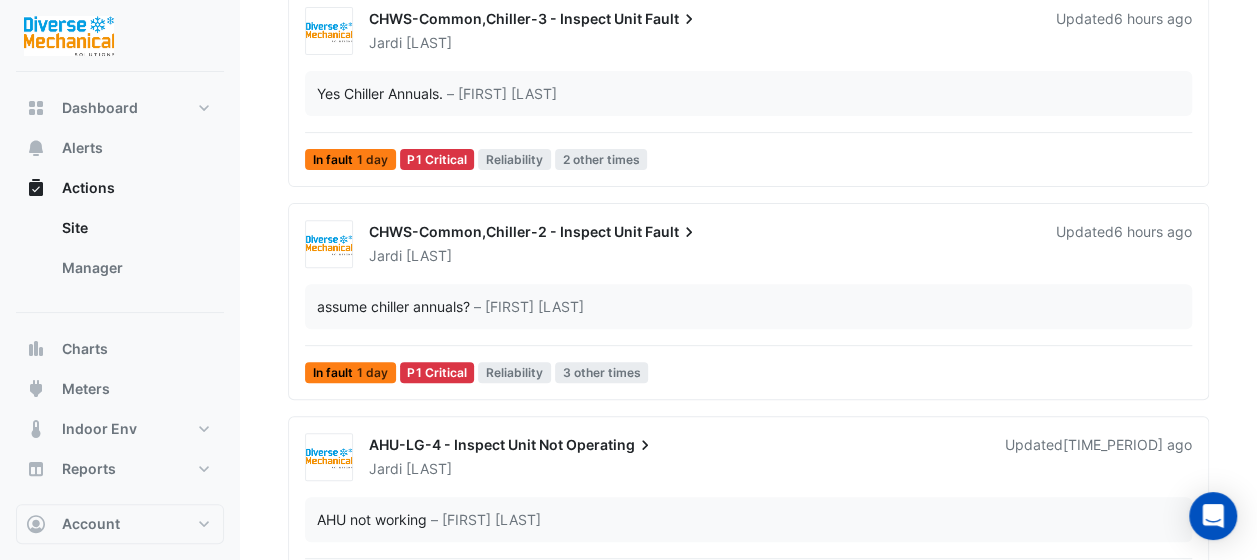 click on "[FIRST] [PERSON]" at bounding box center [700, 256] 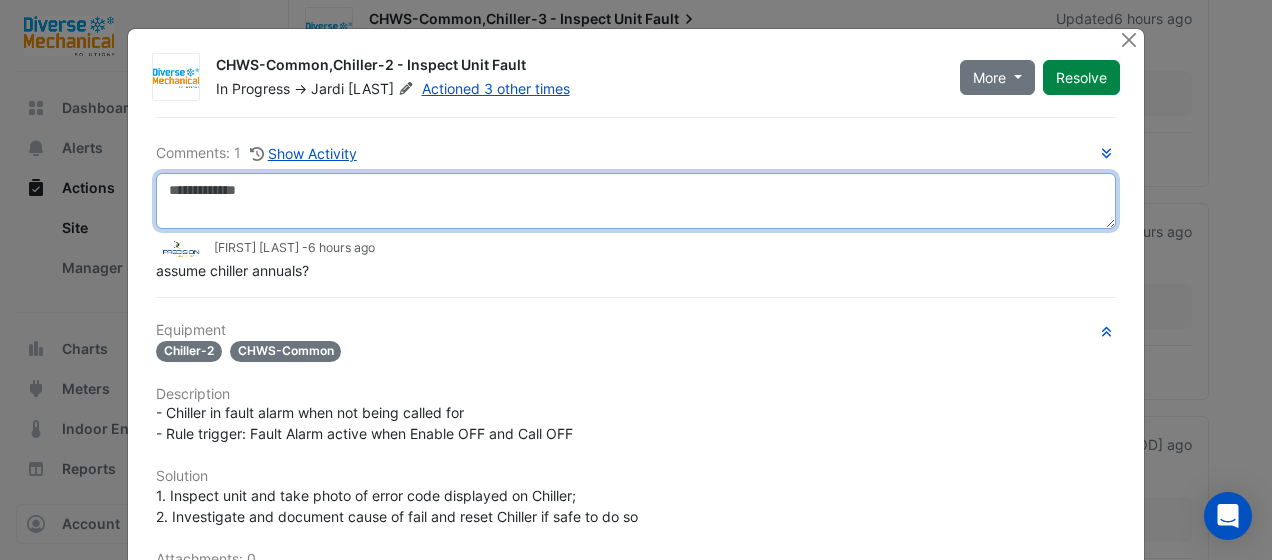 click at bounding box center (636, 201) 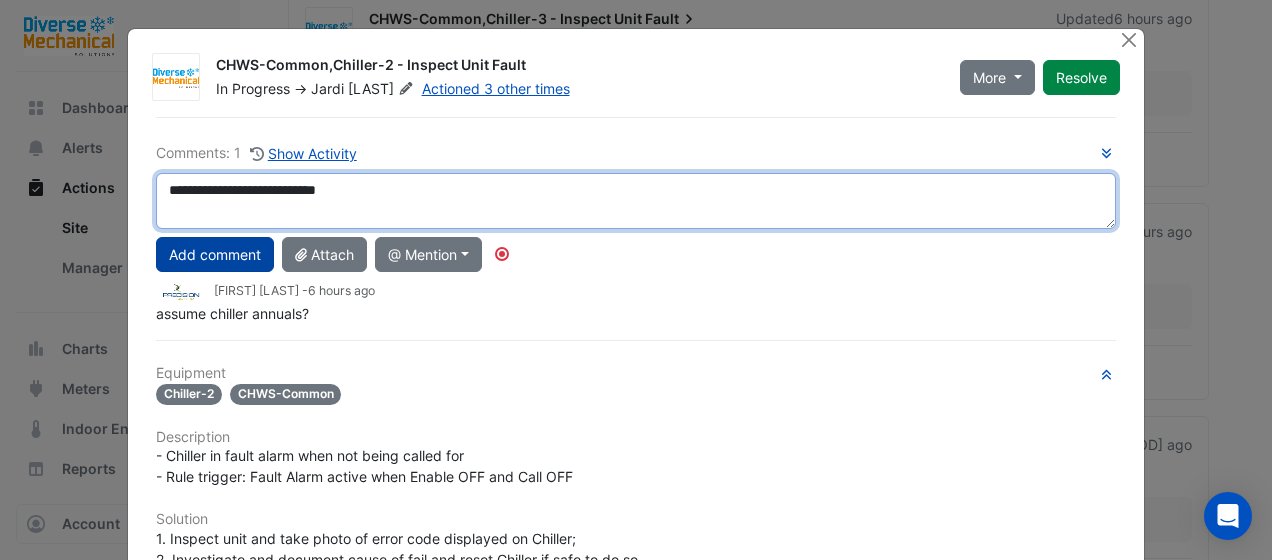 type on "**********" 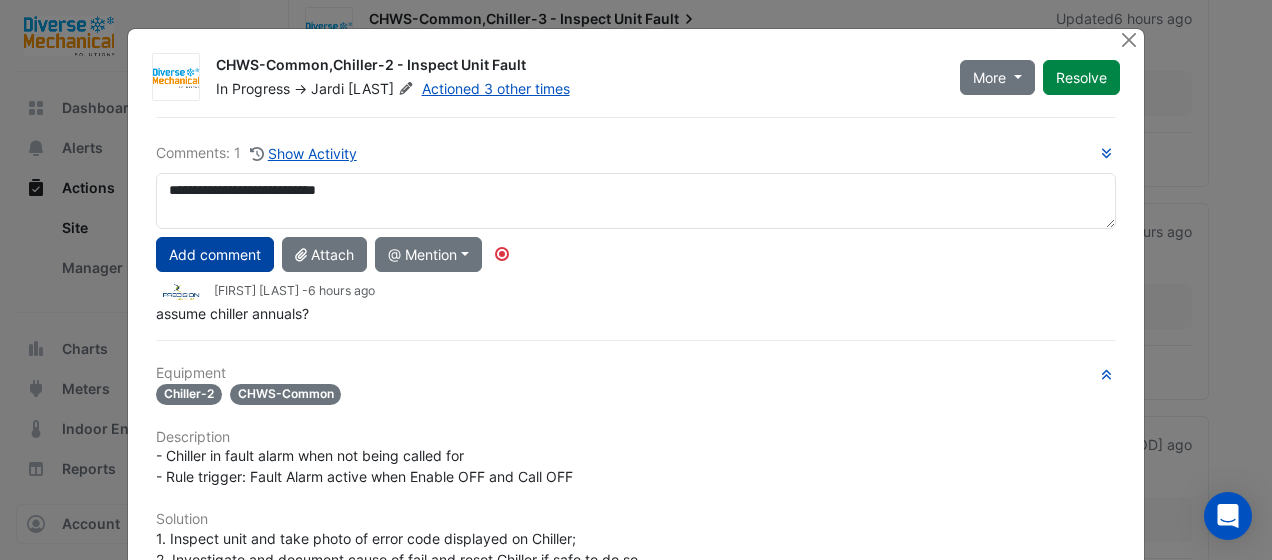 click on "Add comment" 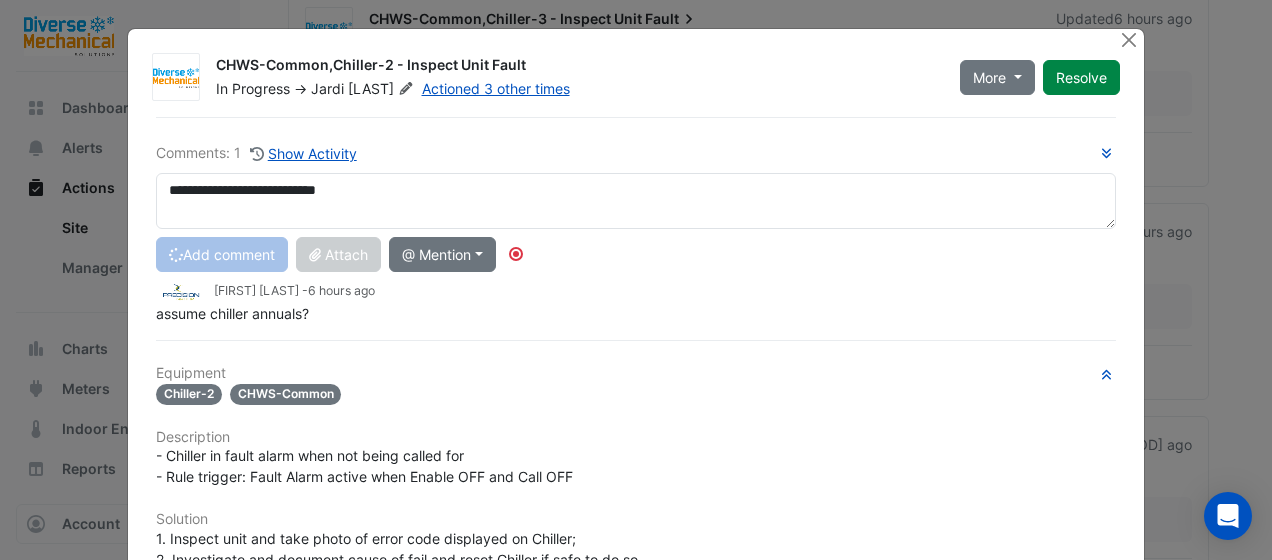type 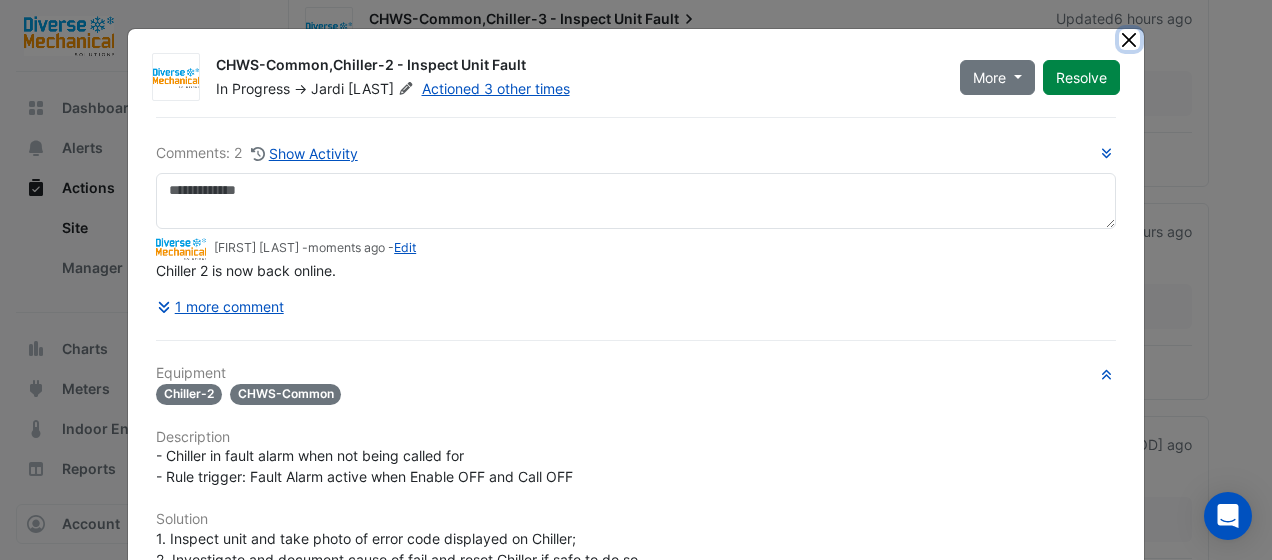 click 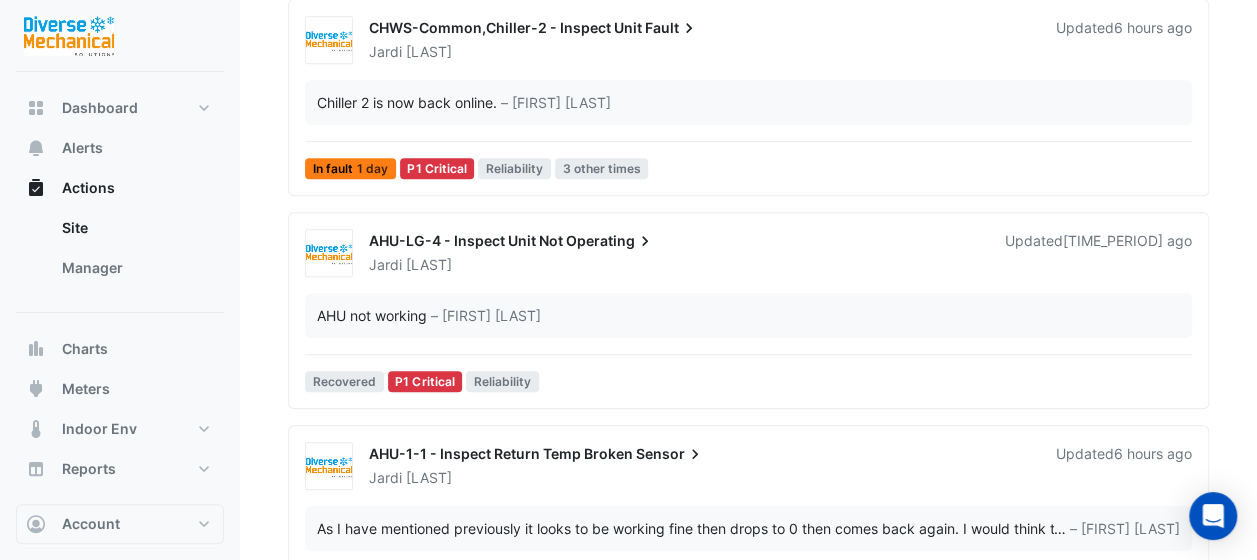 scroll, scrollTop: 471, scrollLeft: 0, axis: vertical 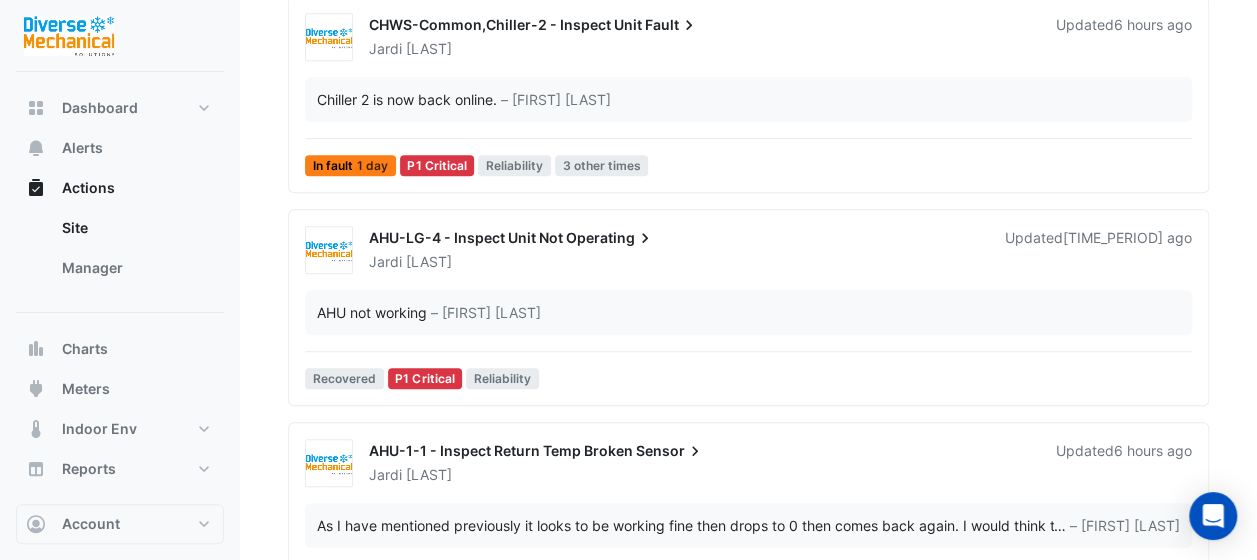 click on "[LAST]" at bounding box center (429, 262) 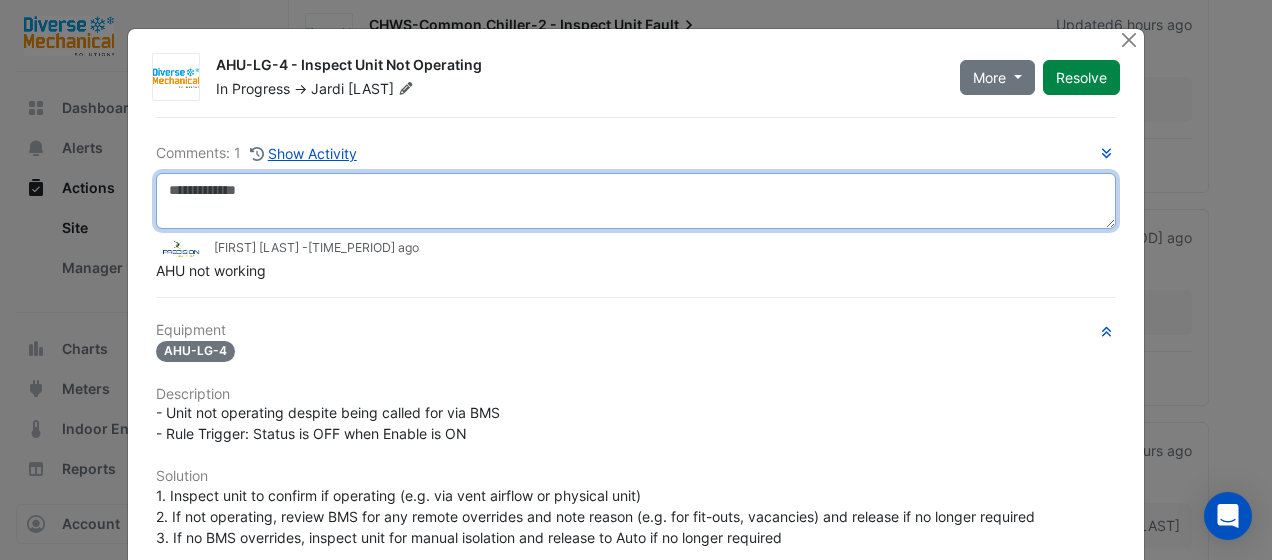 click at bounding box center (636, 201) 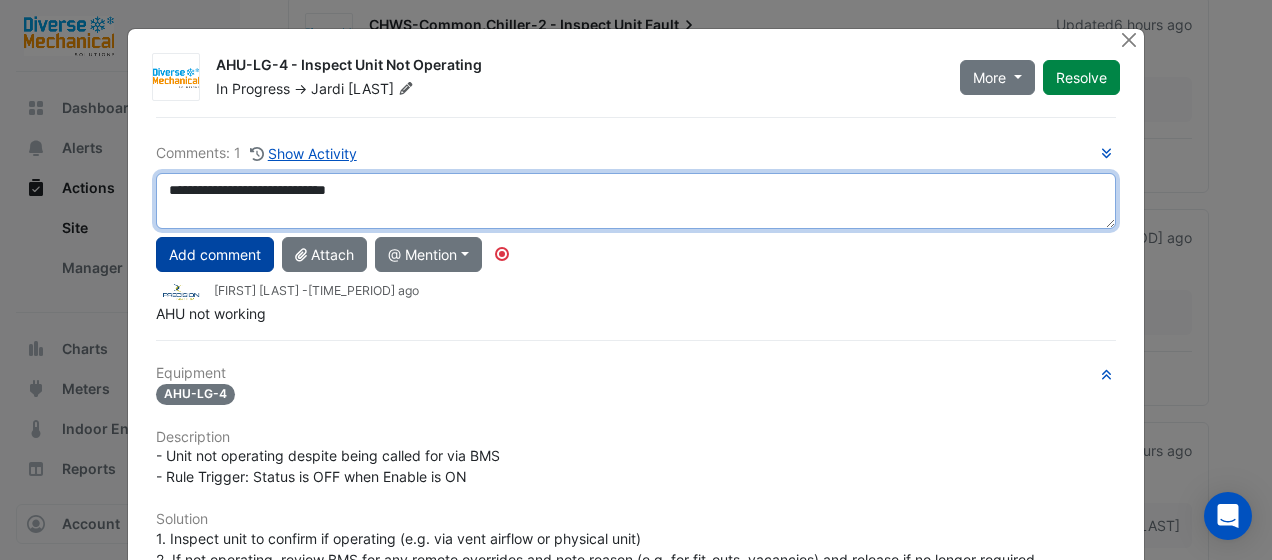 type on "**********" 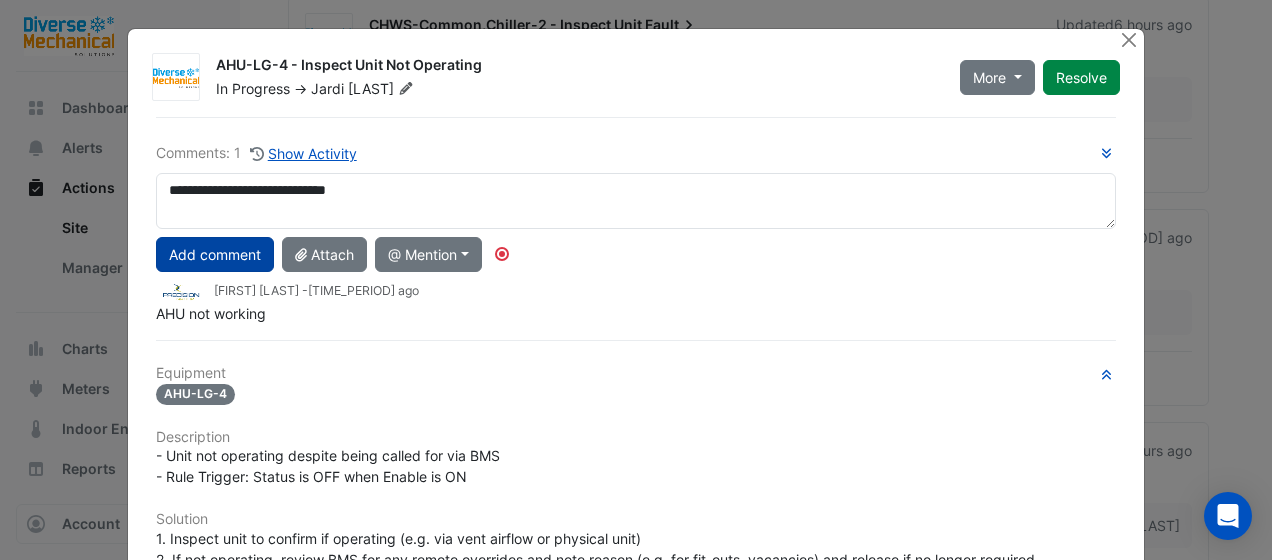 click on "Add comment" 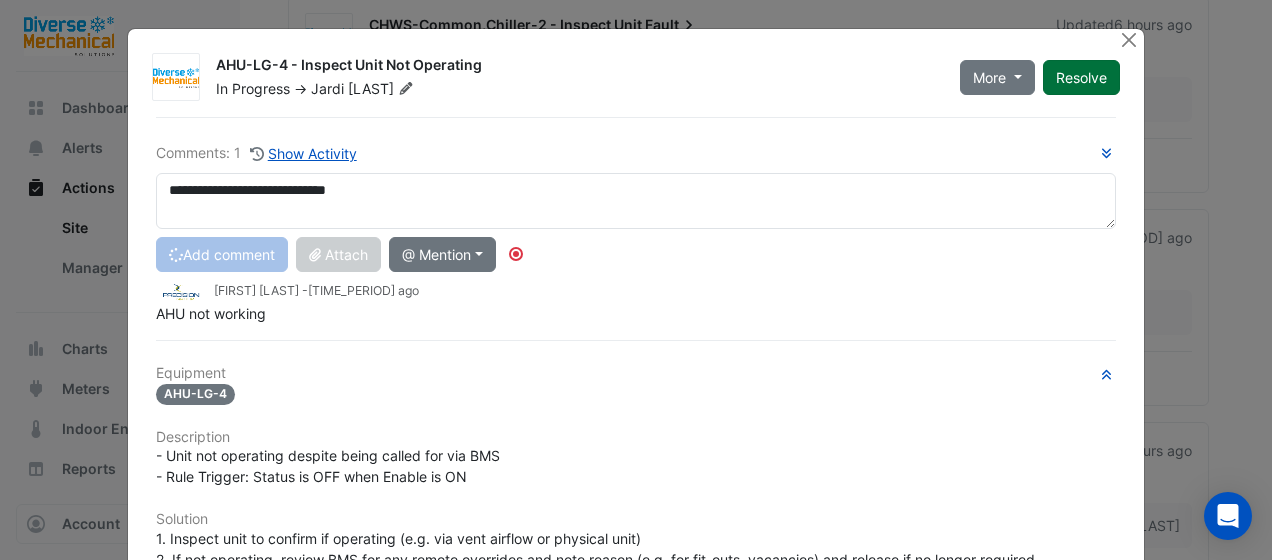 type 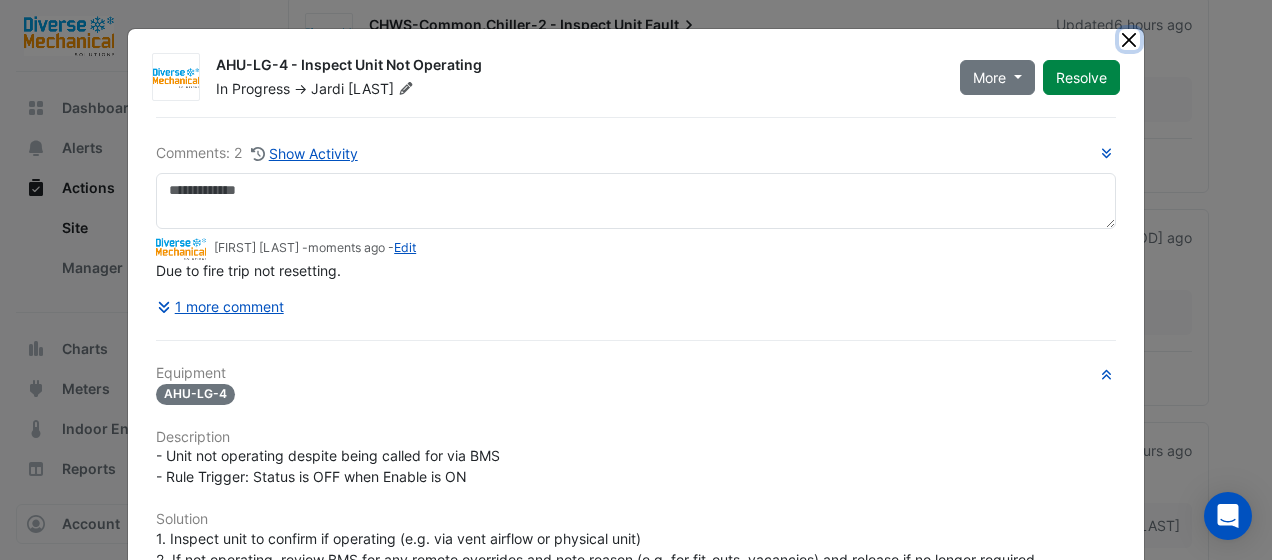 click 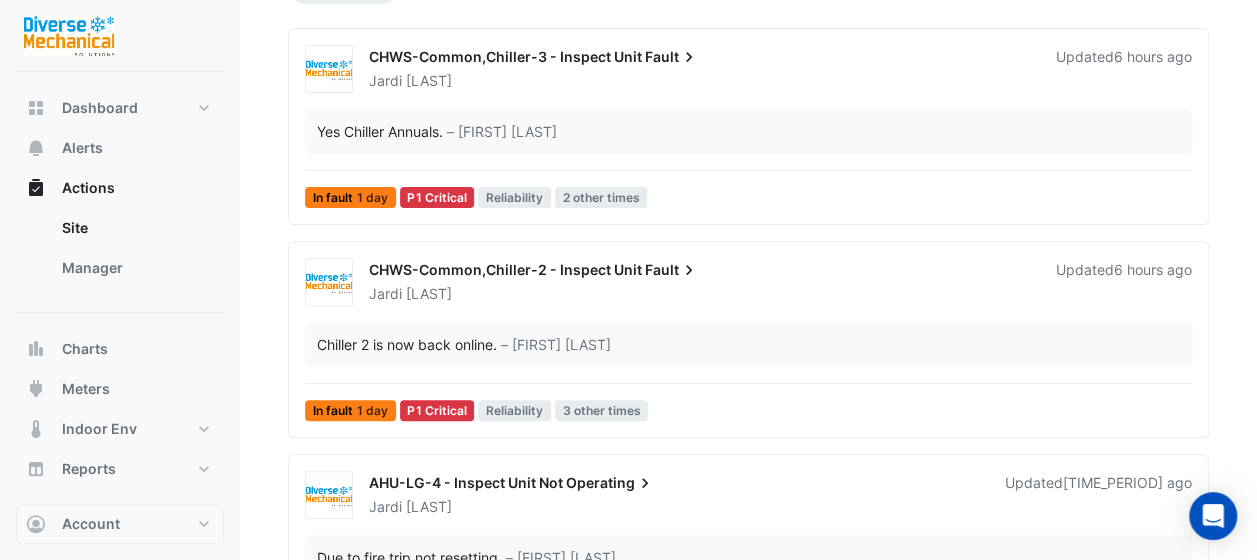 scroll, scrollTop: 0, scrollLeft: 0, axis: both 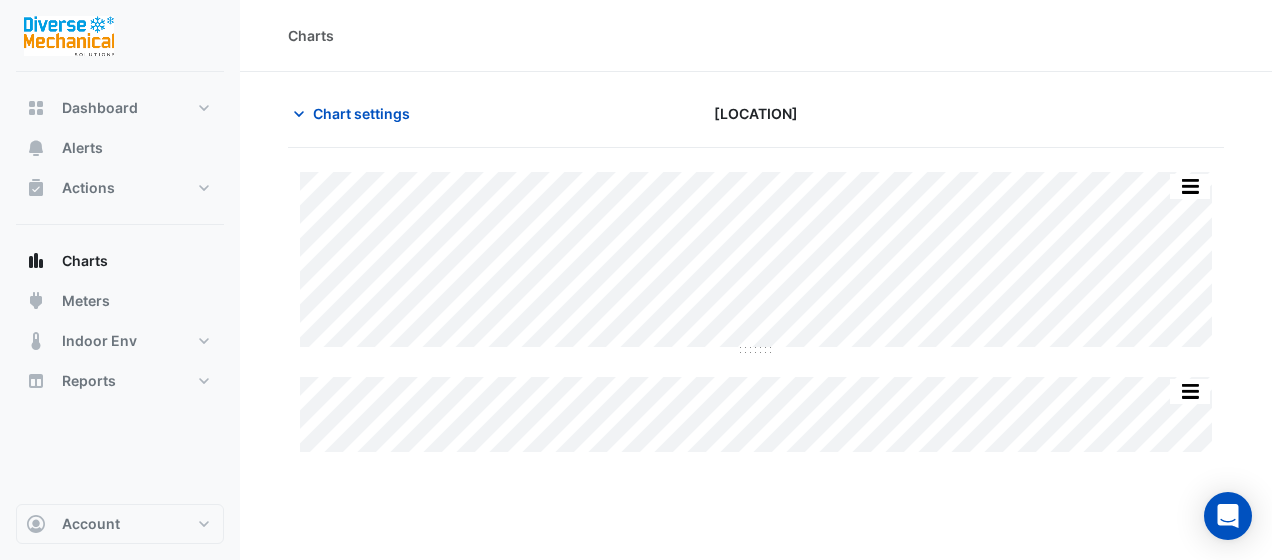 click on "Chart settings" 